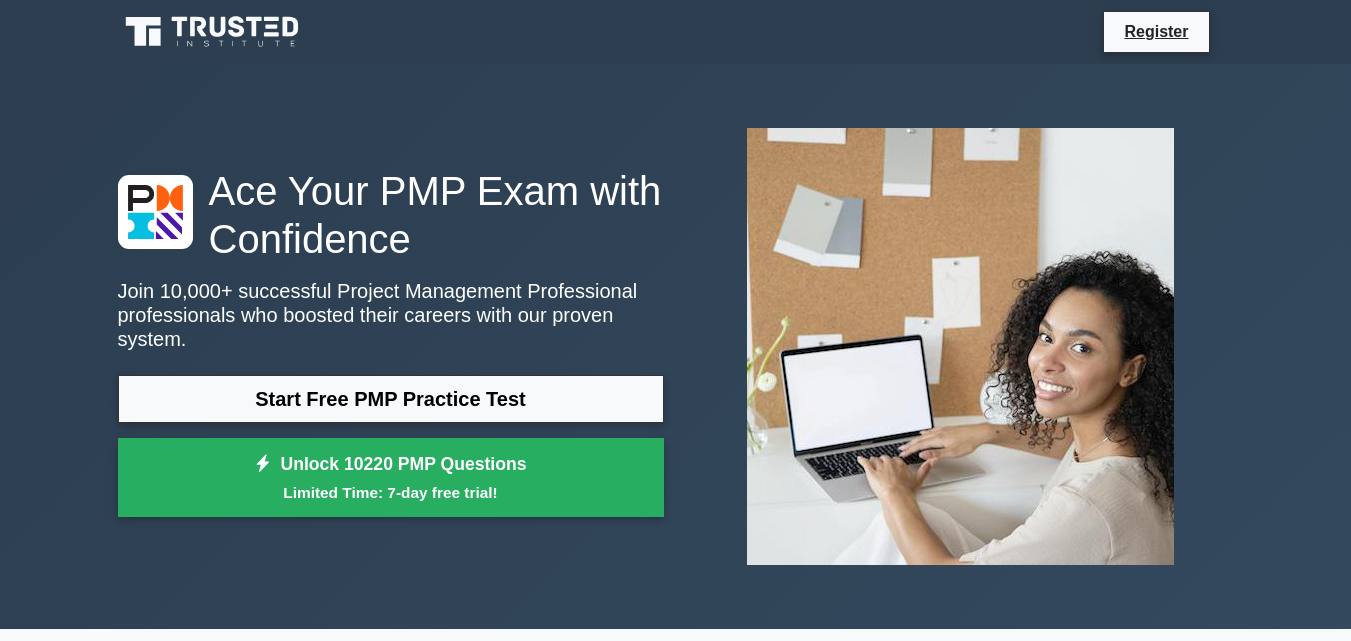 scroll, scrollTop: 0, scrollLeft: 0, axis: both 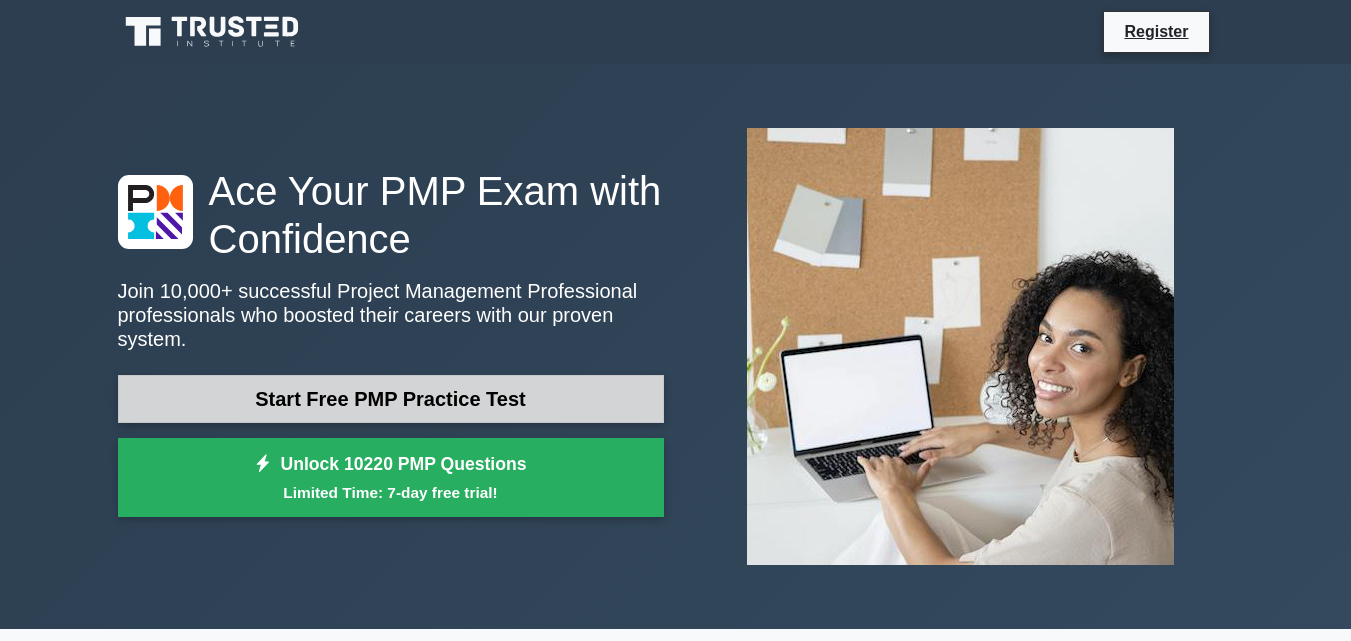 click on "Start Free PMP Practice Test" at bounding box center [391, 399] 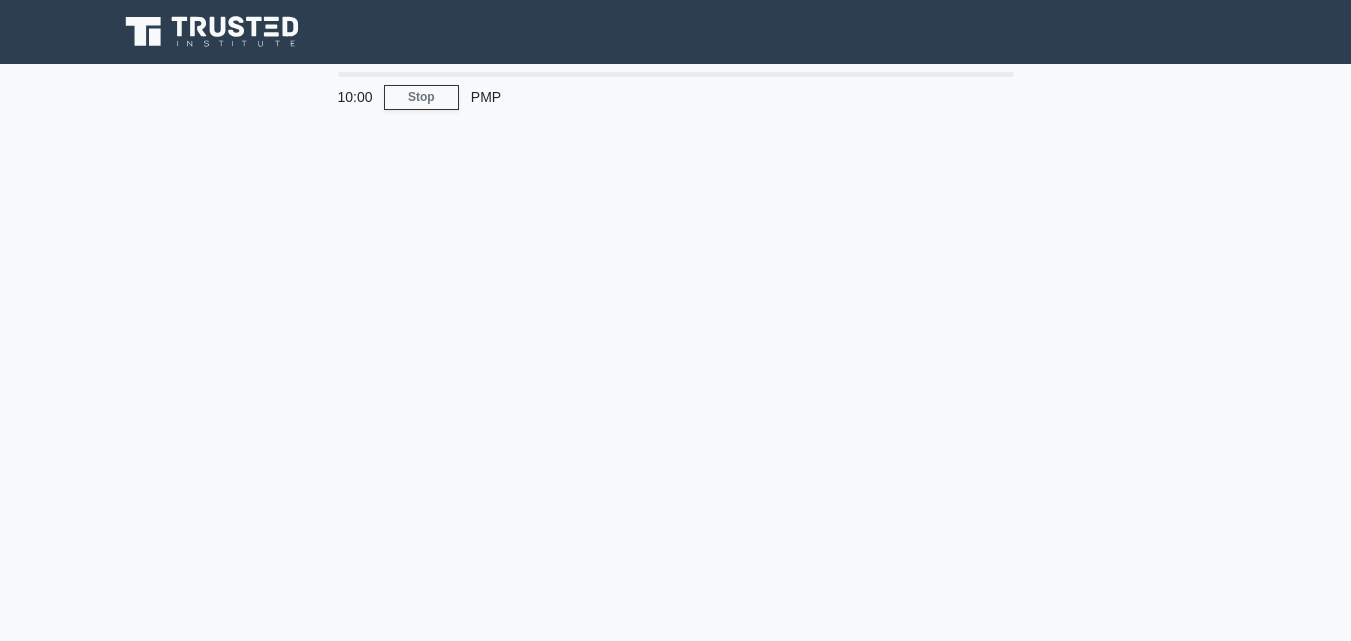 scroll, scrollTop: 0, scrollLeft: 0, axis: both 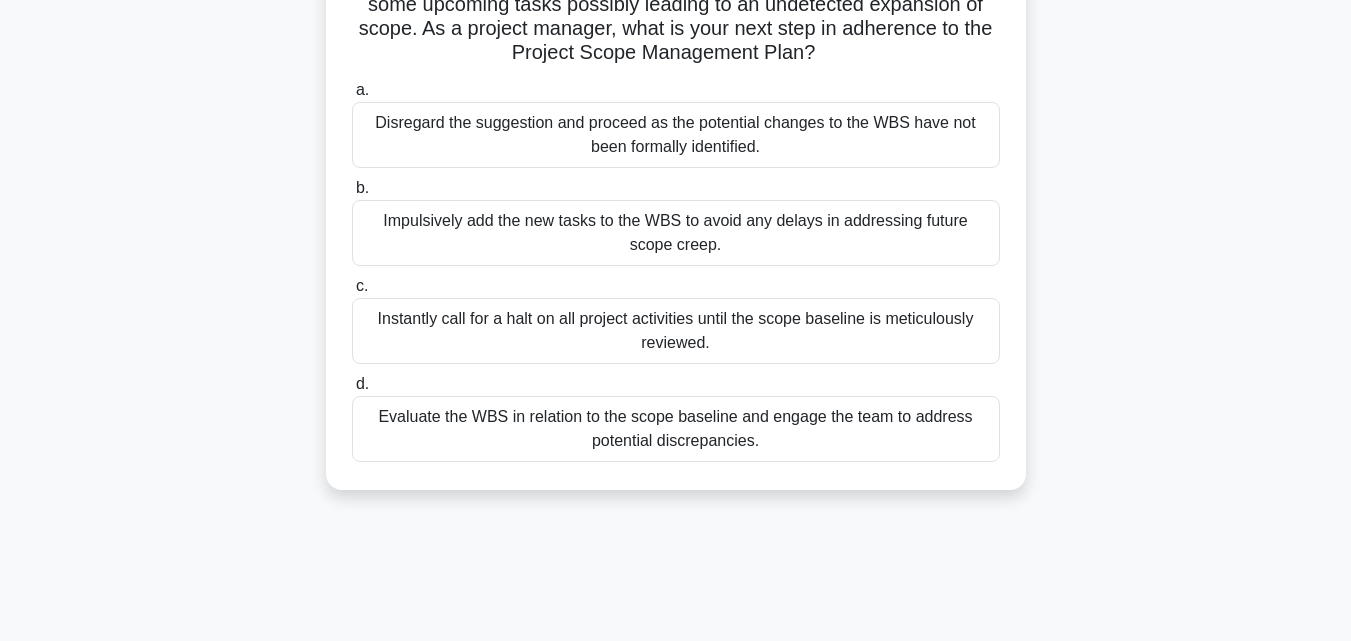 click on "d." at bounding box center [362, 383] 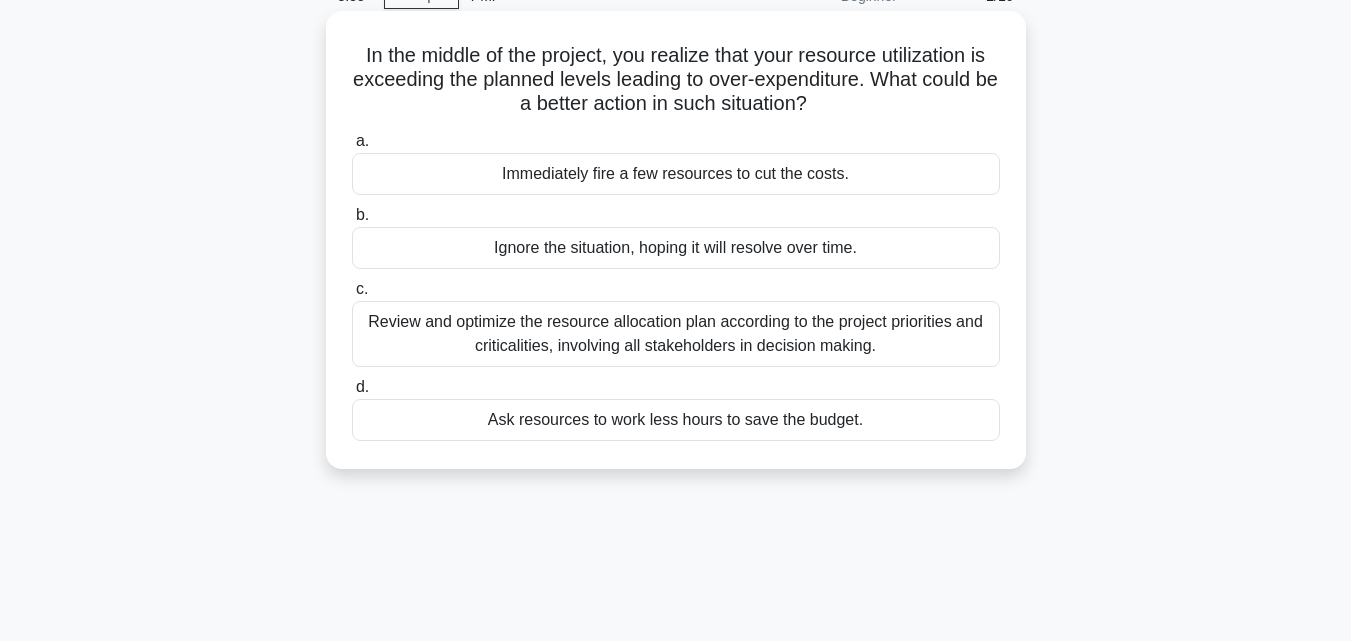 scroll, scrollTop: 0, scrollLeft: 0, axis: both 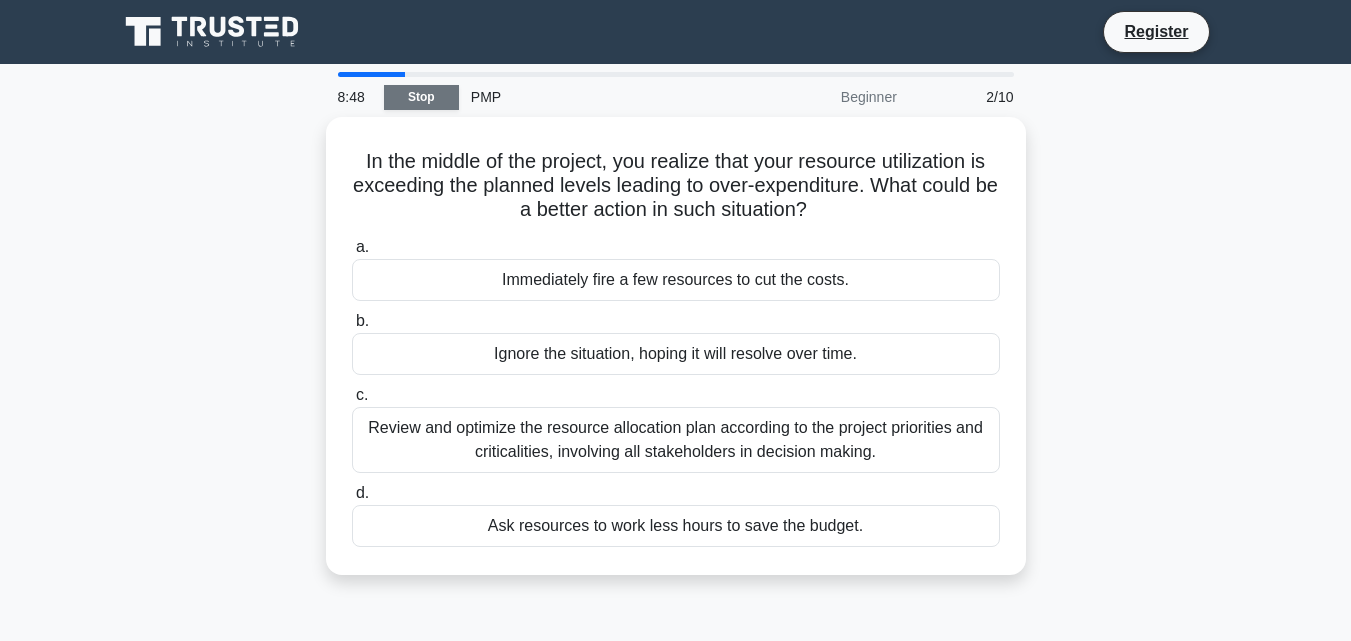click on "Stop" at bounding box center (421, 97) 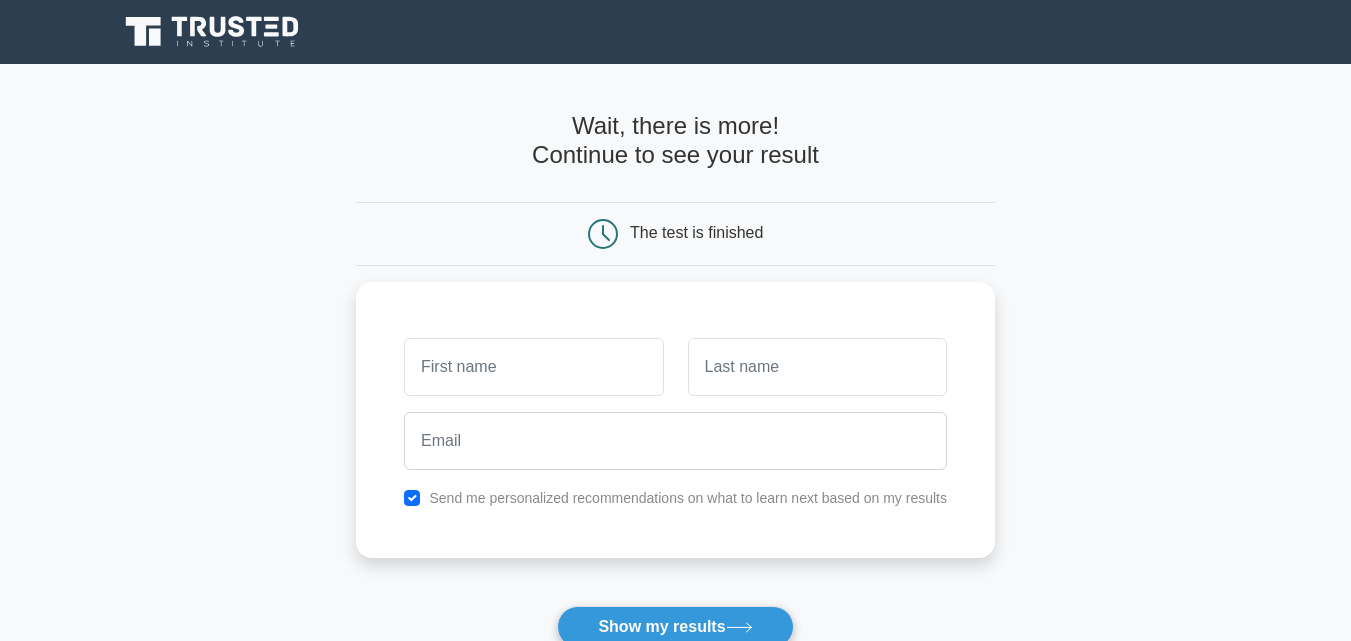 scroll, scrollTop: 0, scrollLeft: 0, axis: both 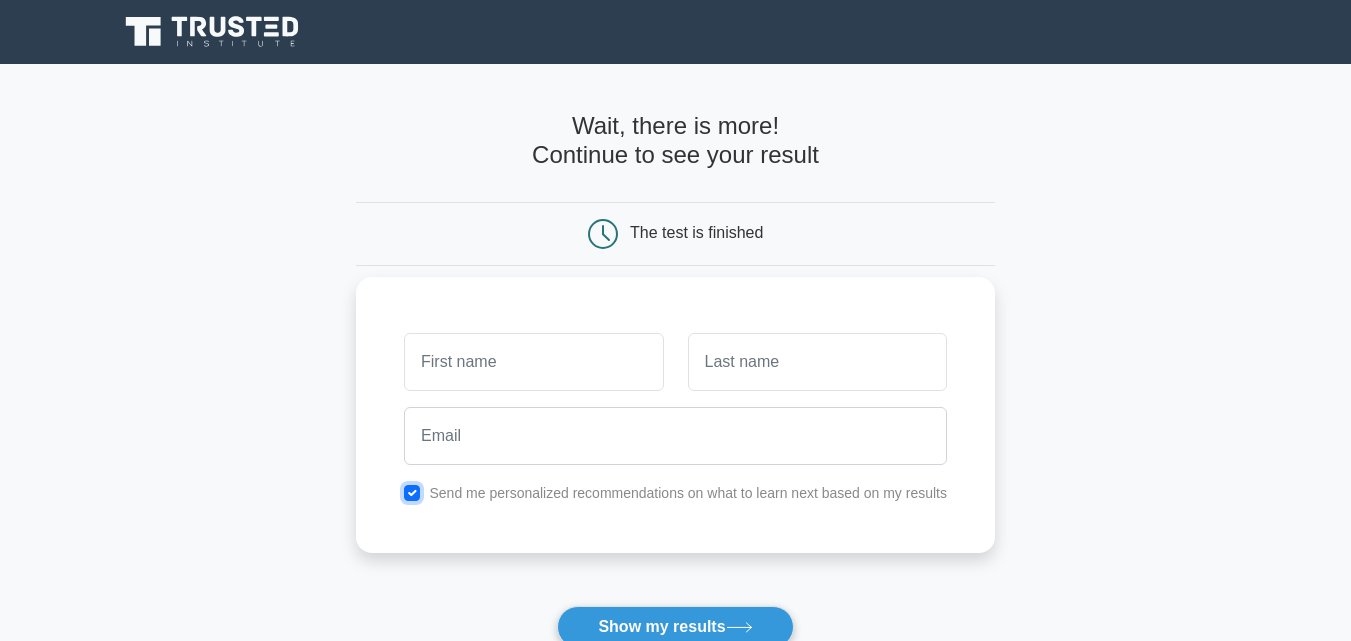 click at bounding box center (412, 493) 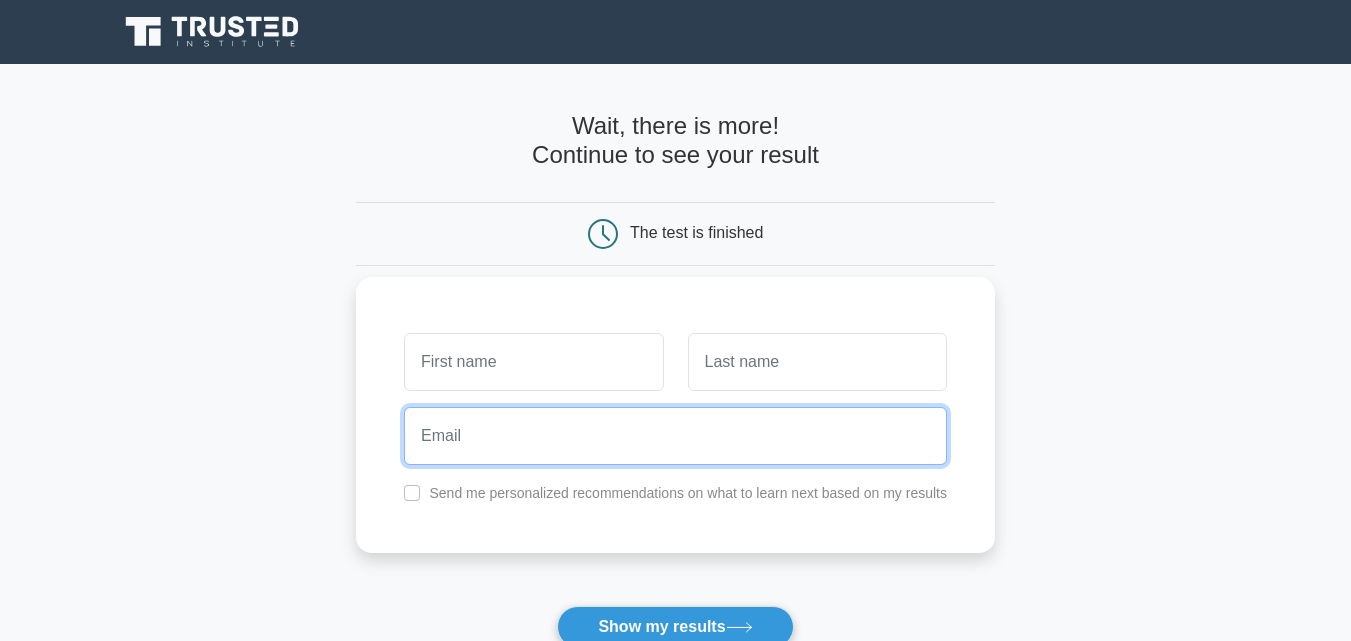 click at bounding box center (675, 436) 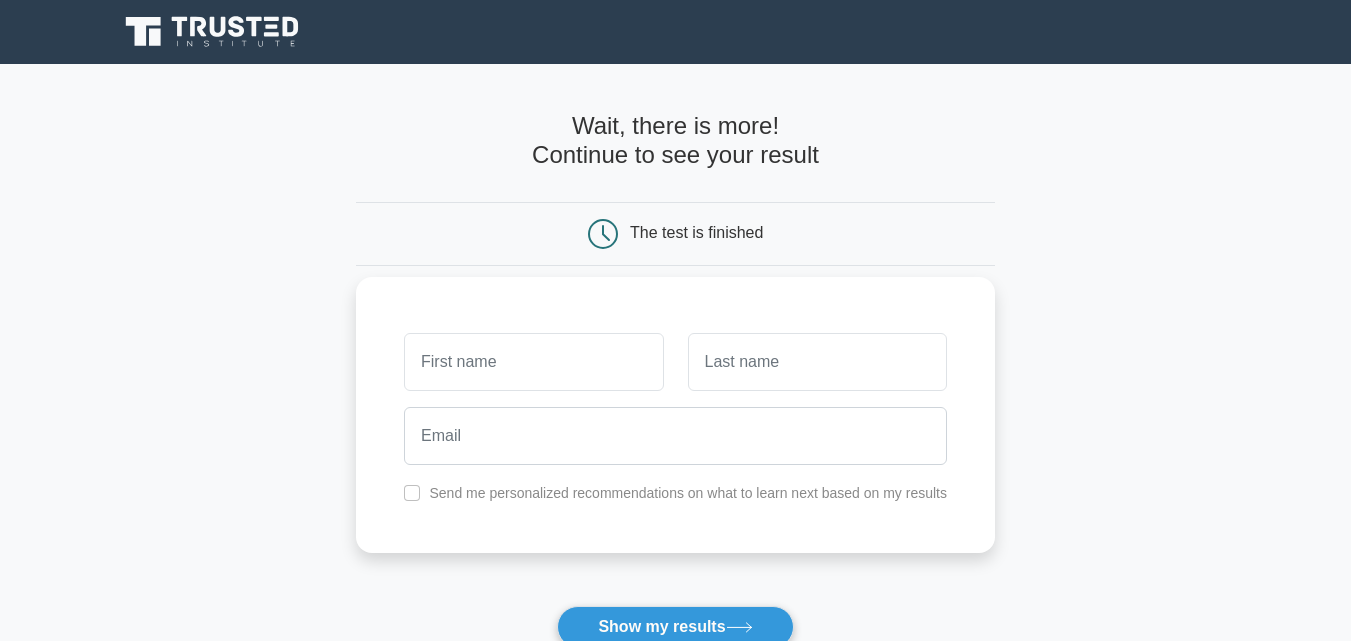 drag, startPoint x: 419, startPoint y: 503, endPoint x: 447, endPoint y: 515, distance: 30.463093 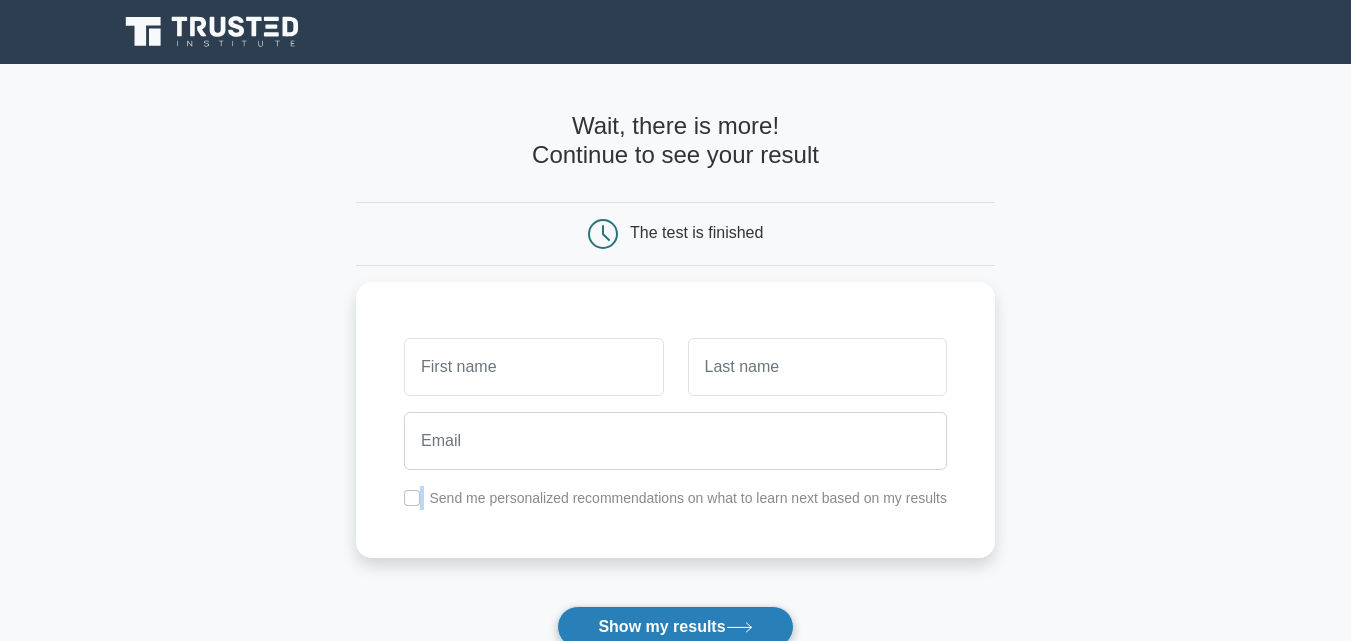 click on "Show my results" at bounding box center (675, 627) 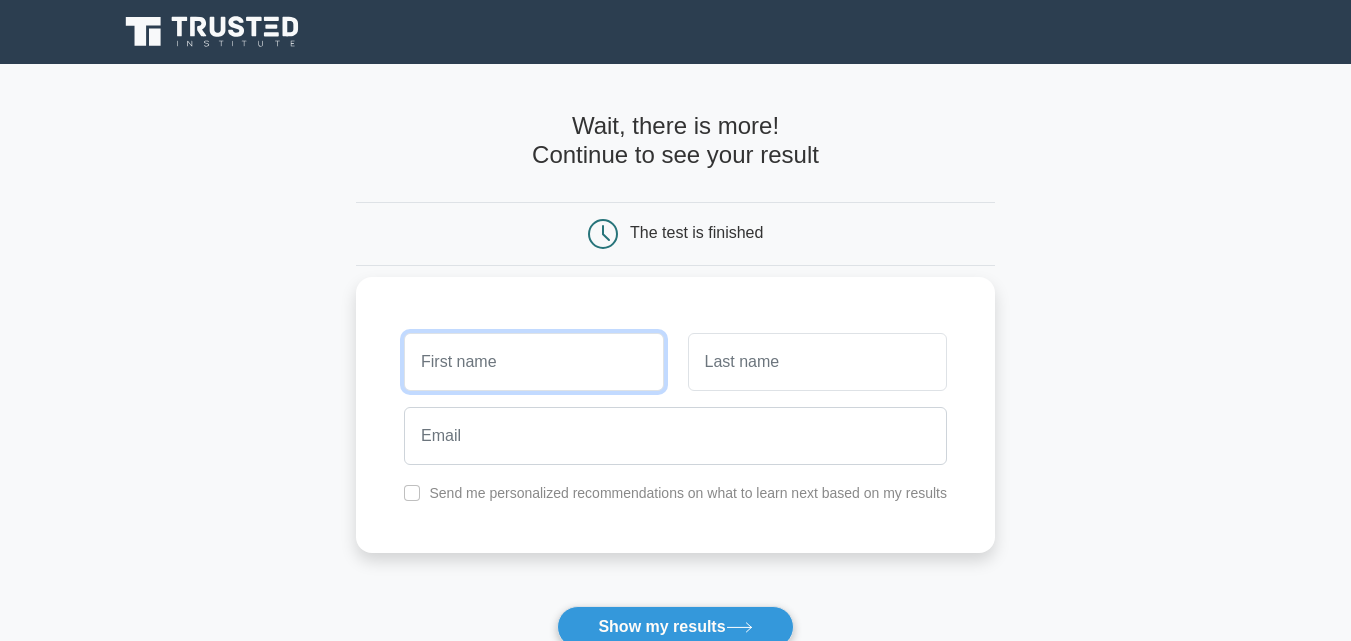 click at bounding box center [533, 362] 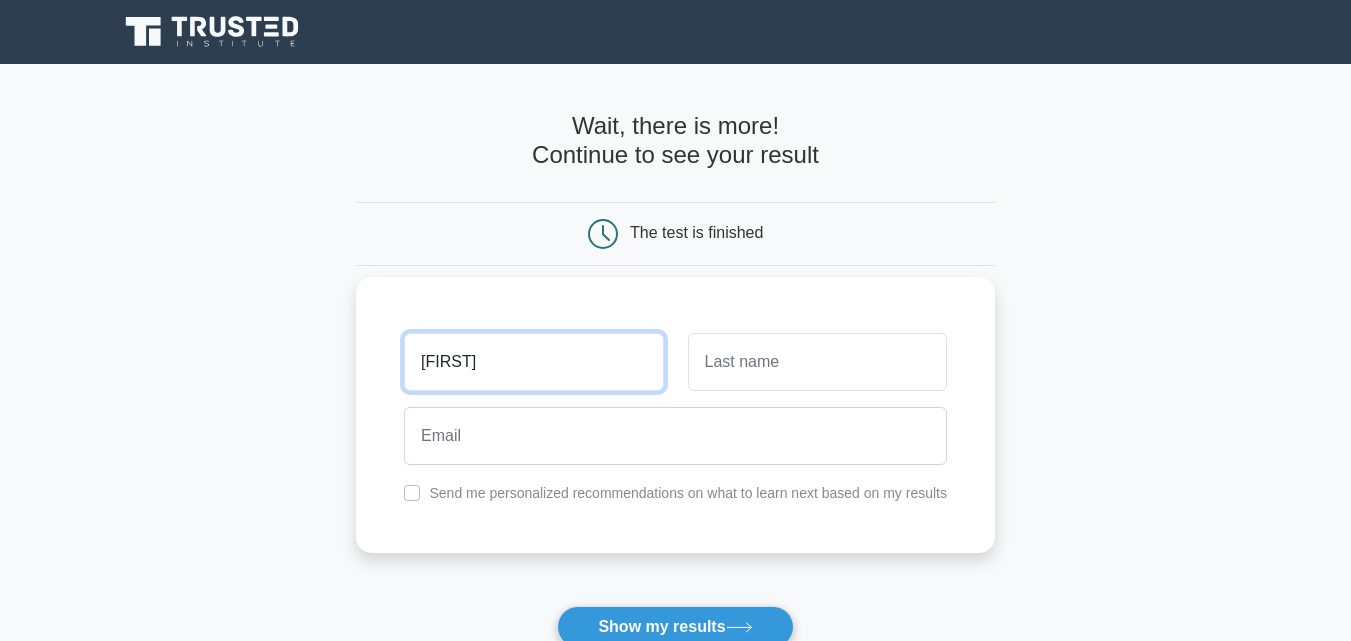 type on "MA.LUZ" 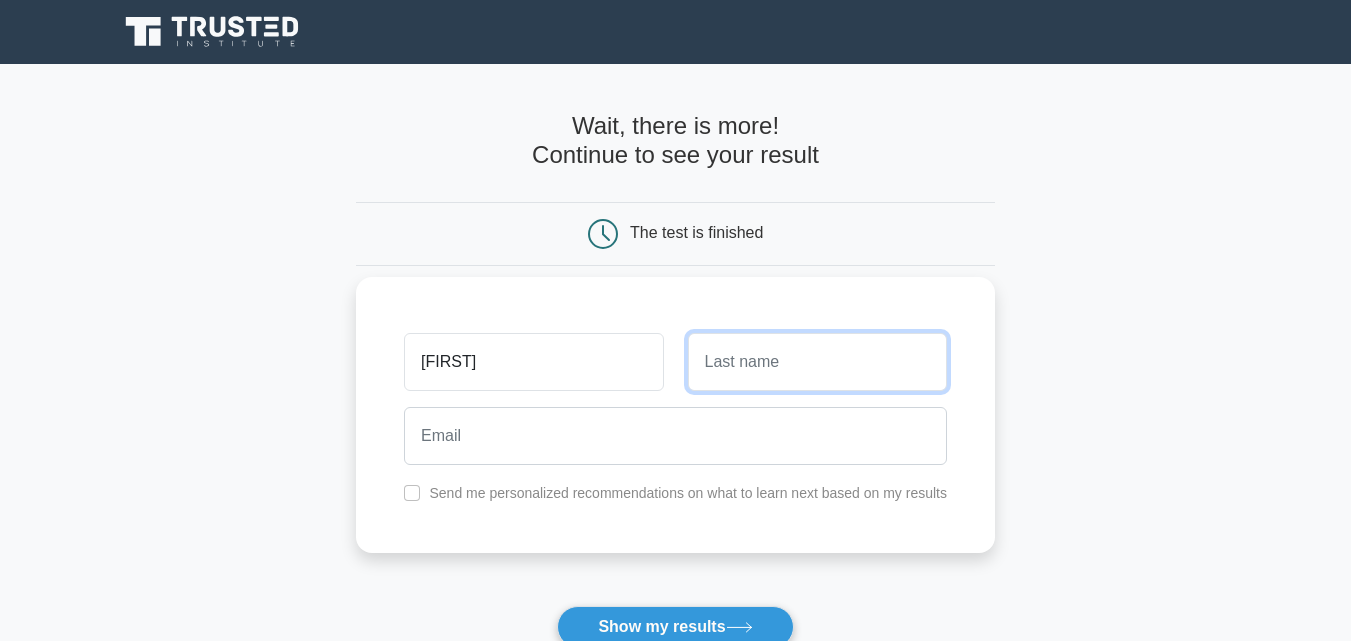 click at bounding box center (817, 362) 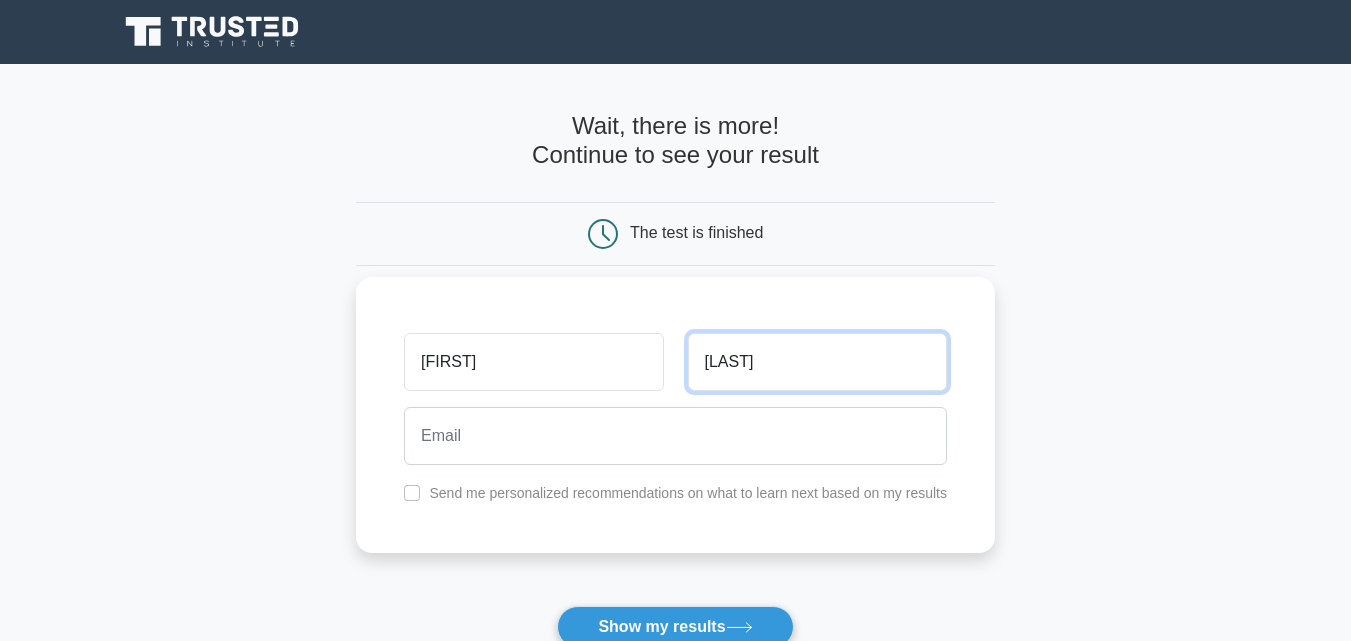 type on "CAJEDA" 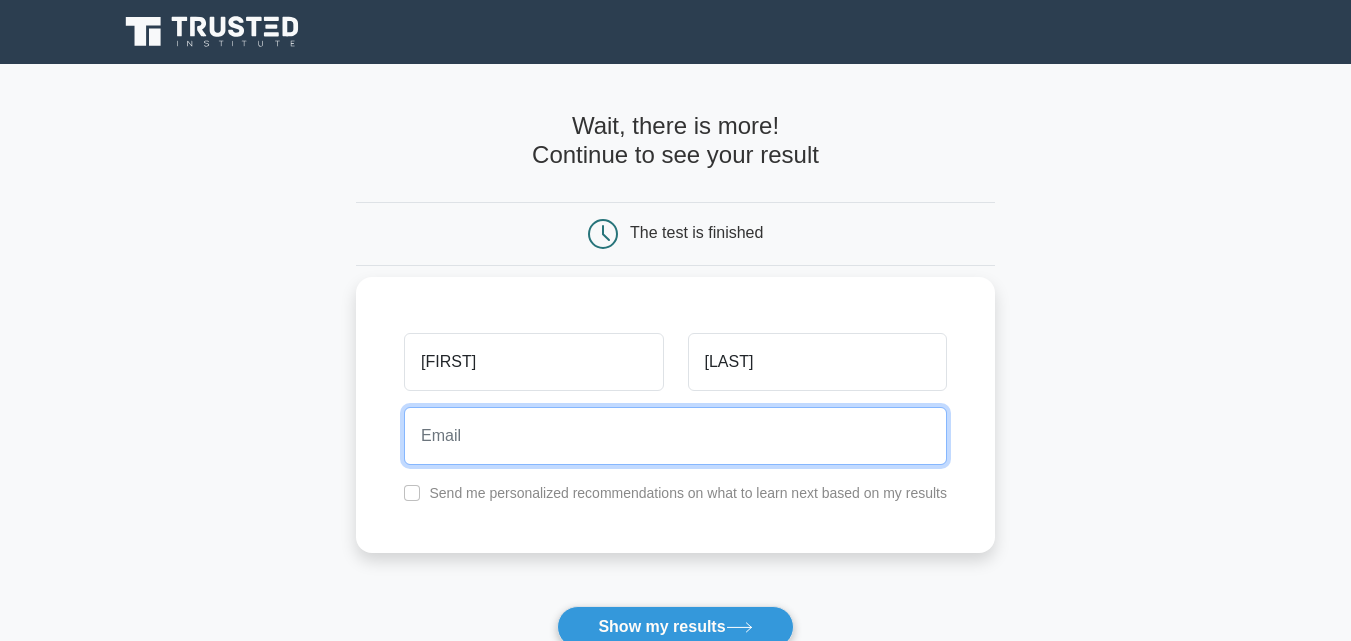 click at bounding box center [675, 436] 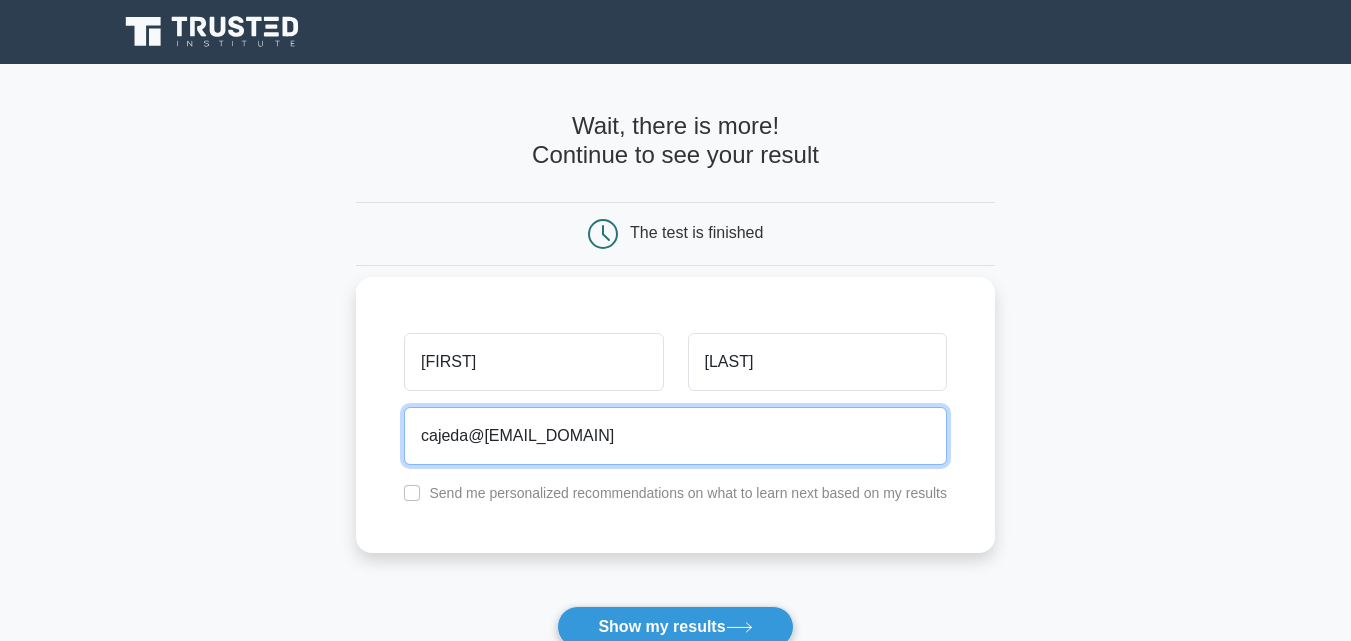 click on "cajeda@1" at bounding box center [675, 436] 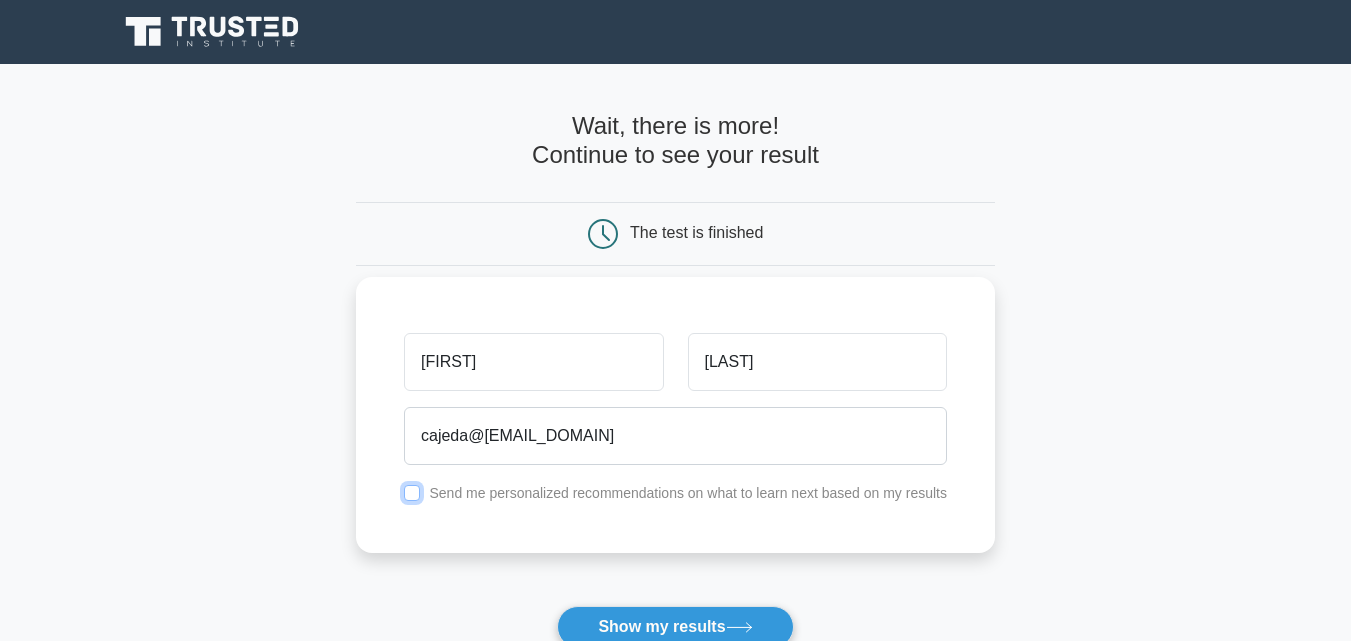 click on "Send me personalized recommendations on what to learn next based on my results" at bounding box center (675, 493) 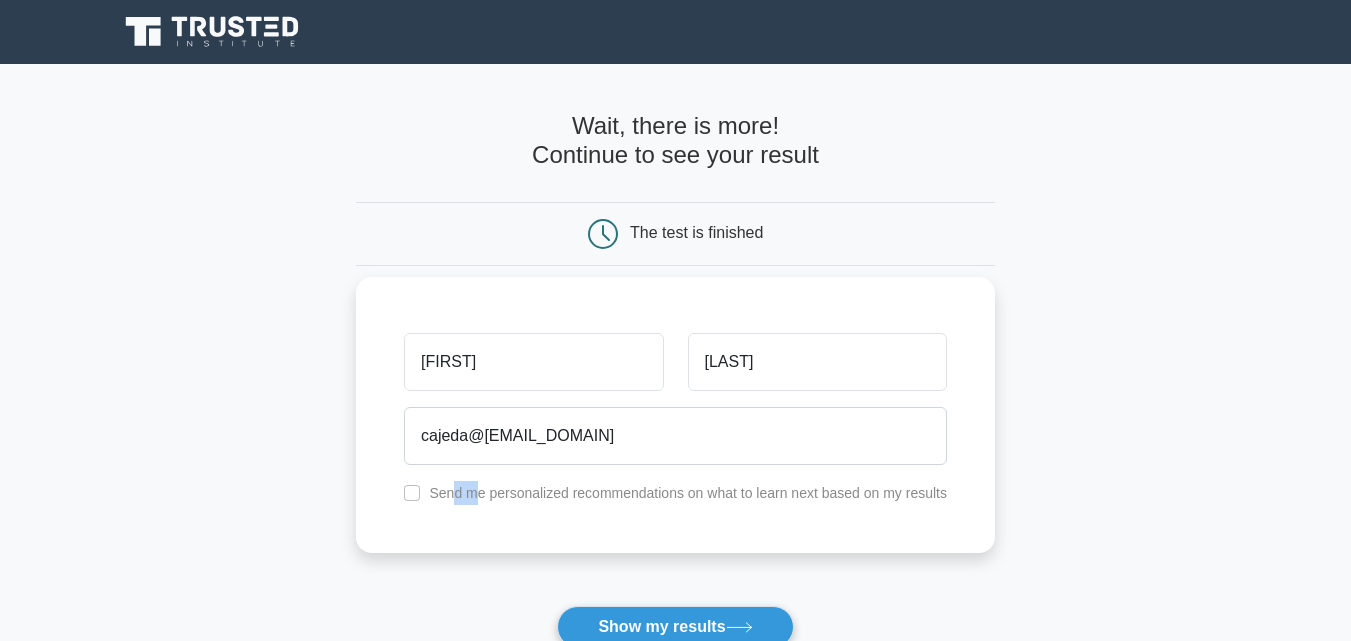 click on "MA.LUZ
CAJEDA
cajeda@2025
Send me personalized recommendations on what to learn next based on my results" at bounding box center (675, 415) 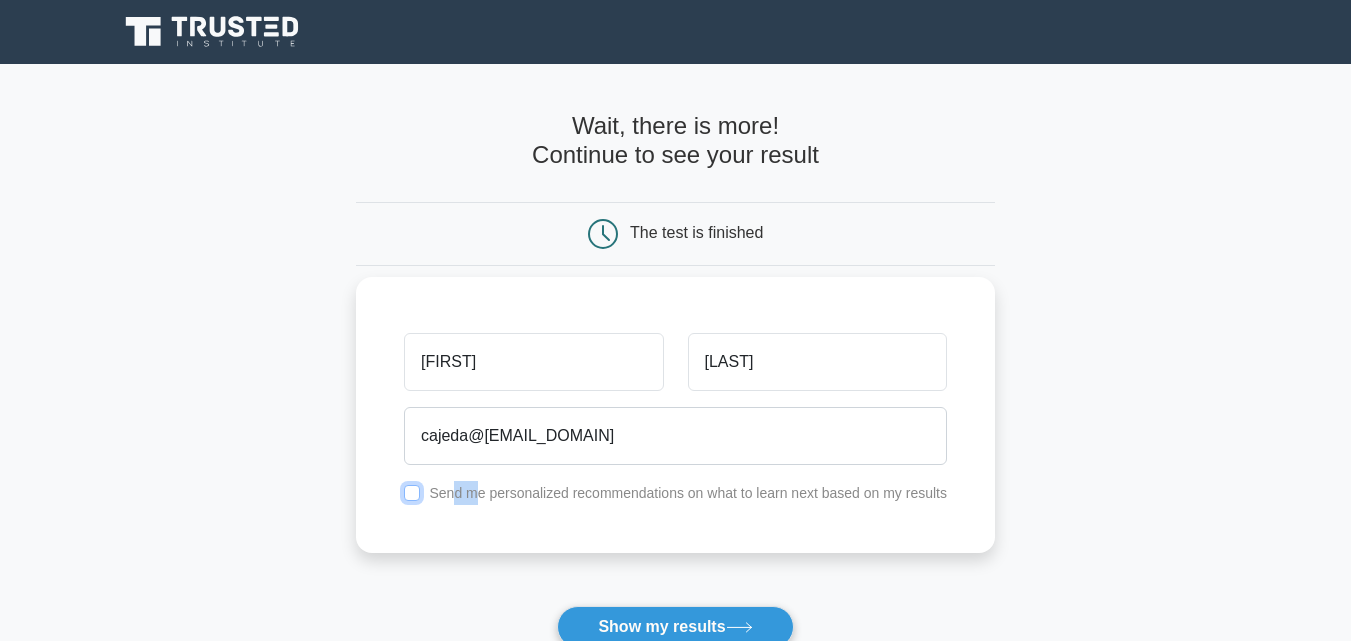 click at bounding box center [412, 493] 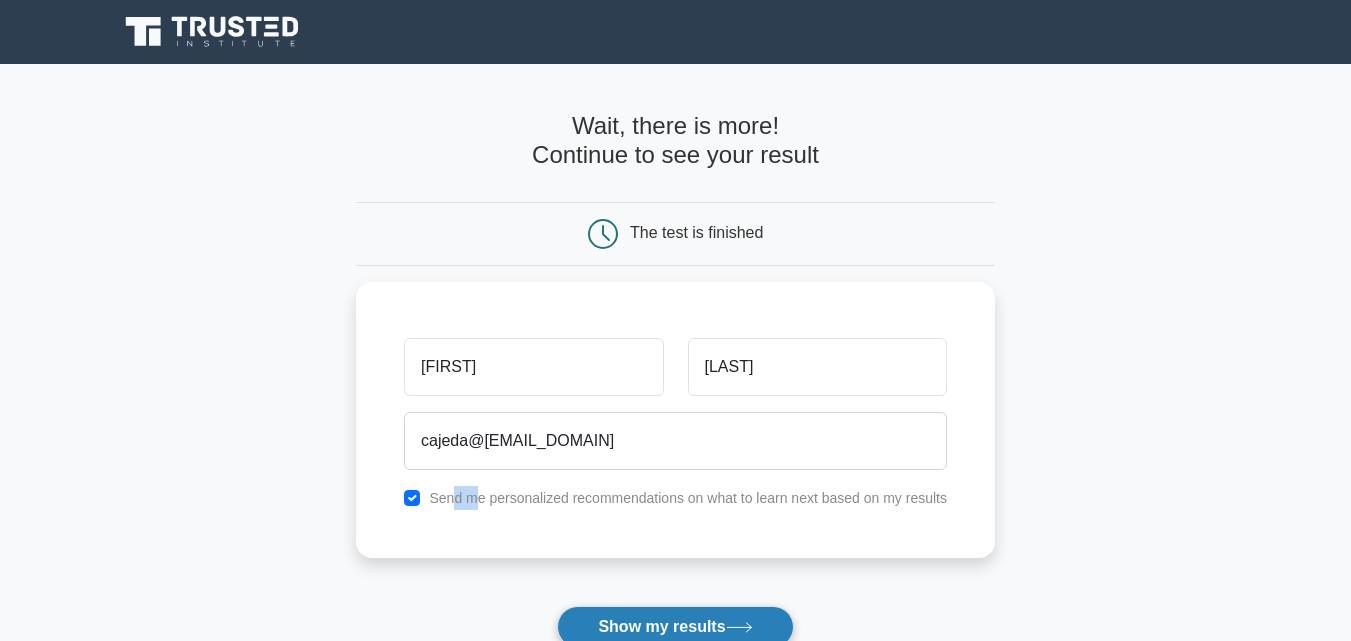 drag, startPoint x: 694, startPoint y: 635, endPoint x: 706, endPoint y: 632, distance: 12.369317 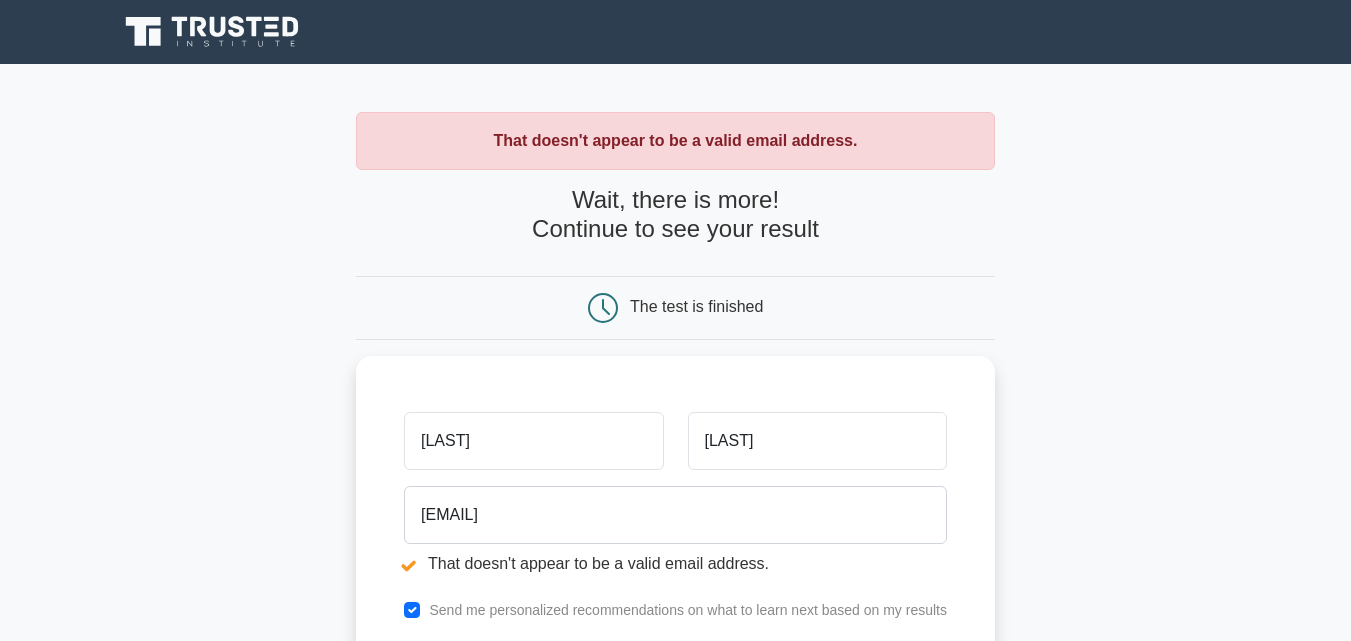 scroll, scrollTop: 0, scrollLeft: 0, axis: both 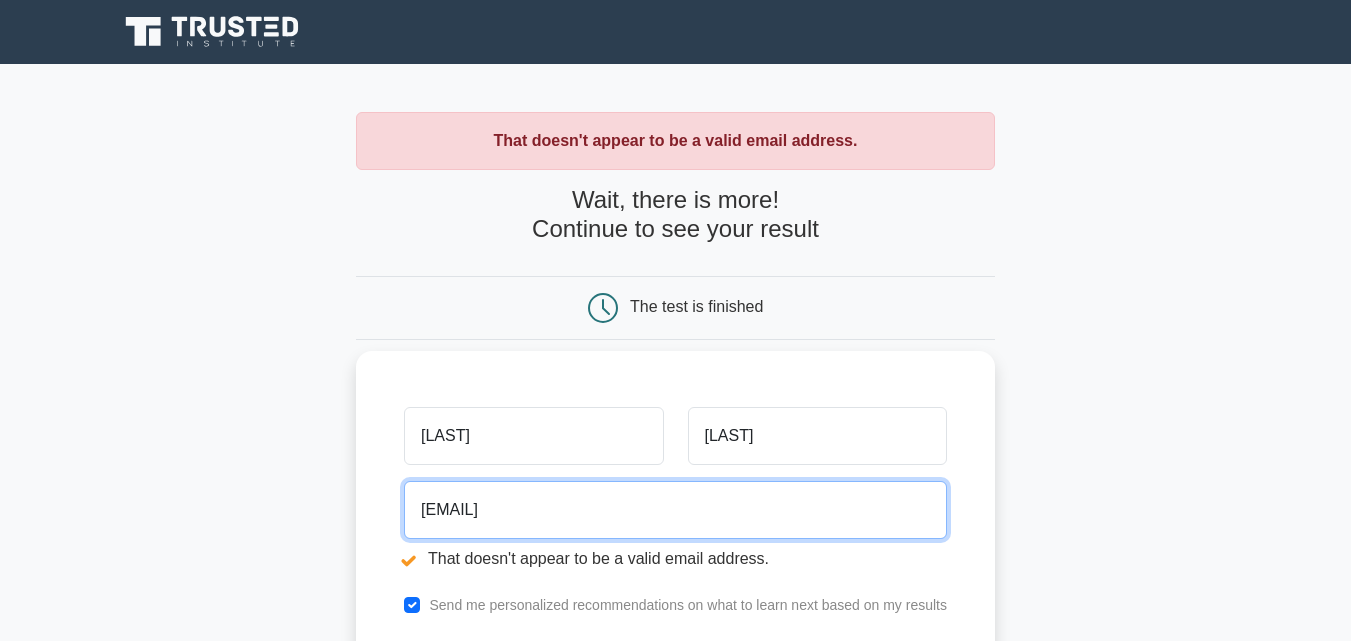 click on "cajeda@[EMAIL_DOMAIN]" at bounding box center (675, 510) 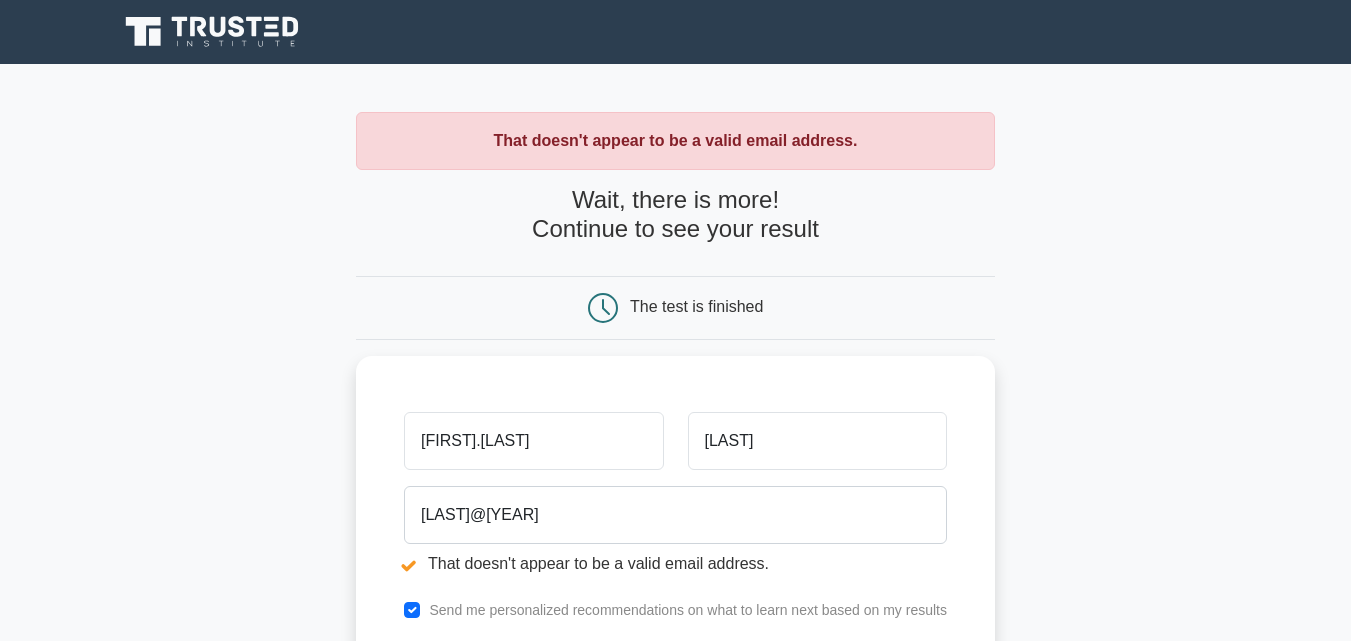 scroll, scrollTop: 0, scrollLeft: 0, axis: both 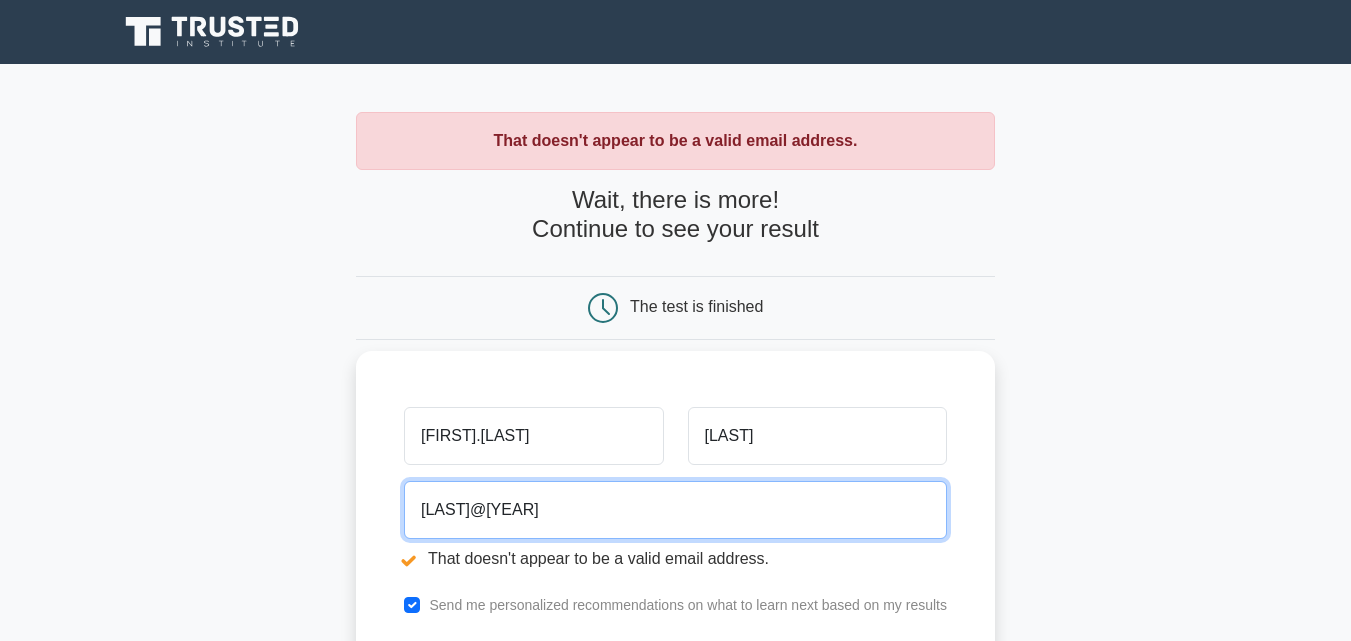 click on "cajeda@2025" at bounding box center [675, 510] 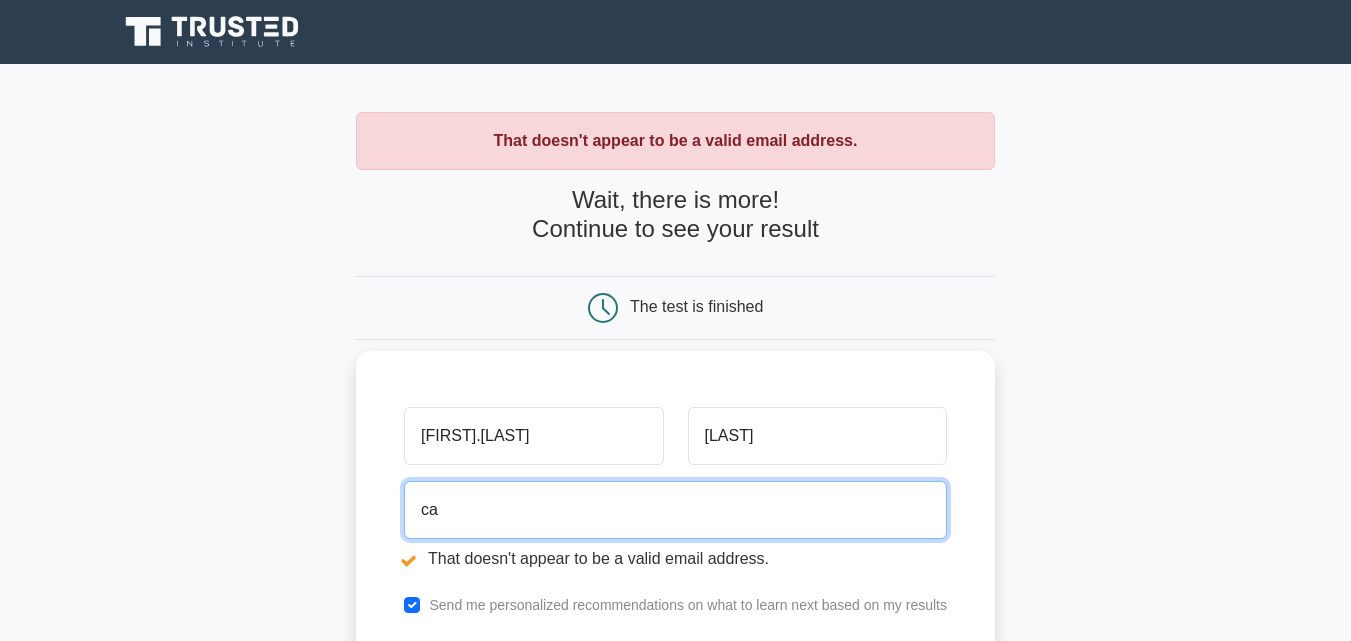 type on "c" 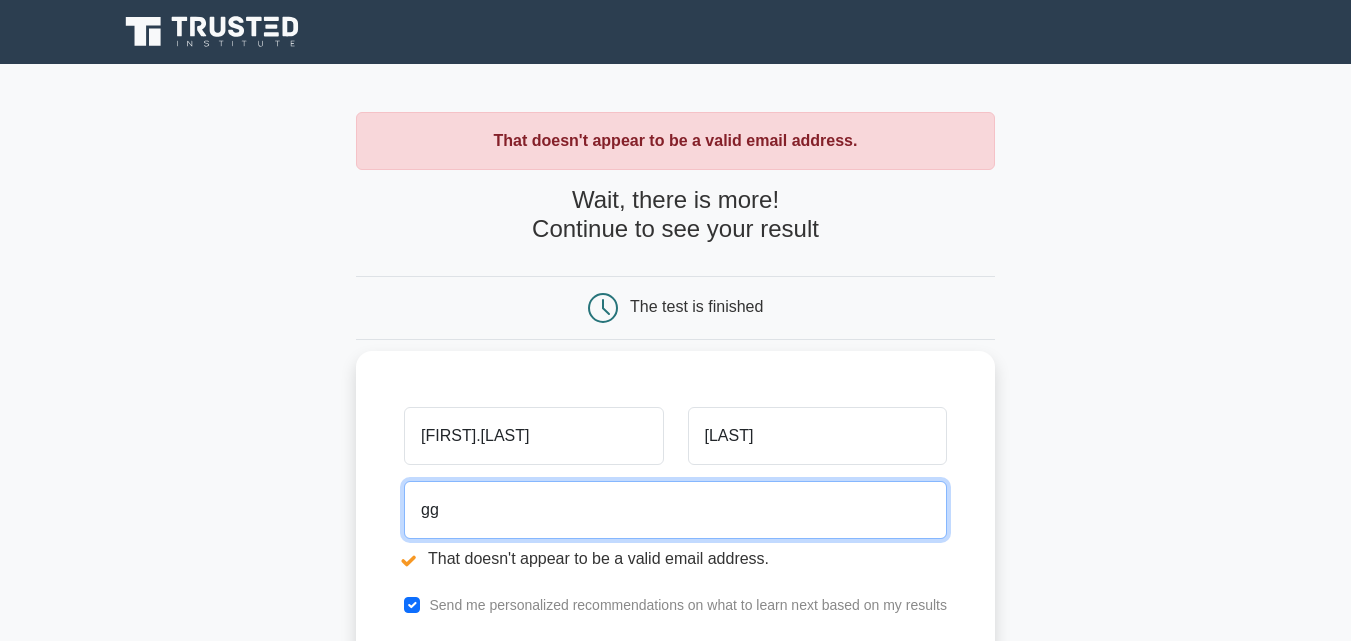 type on "g" 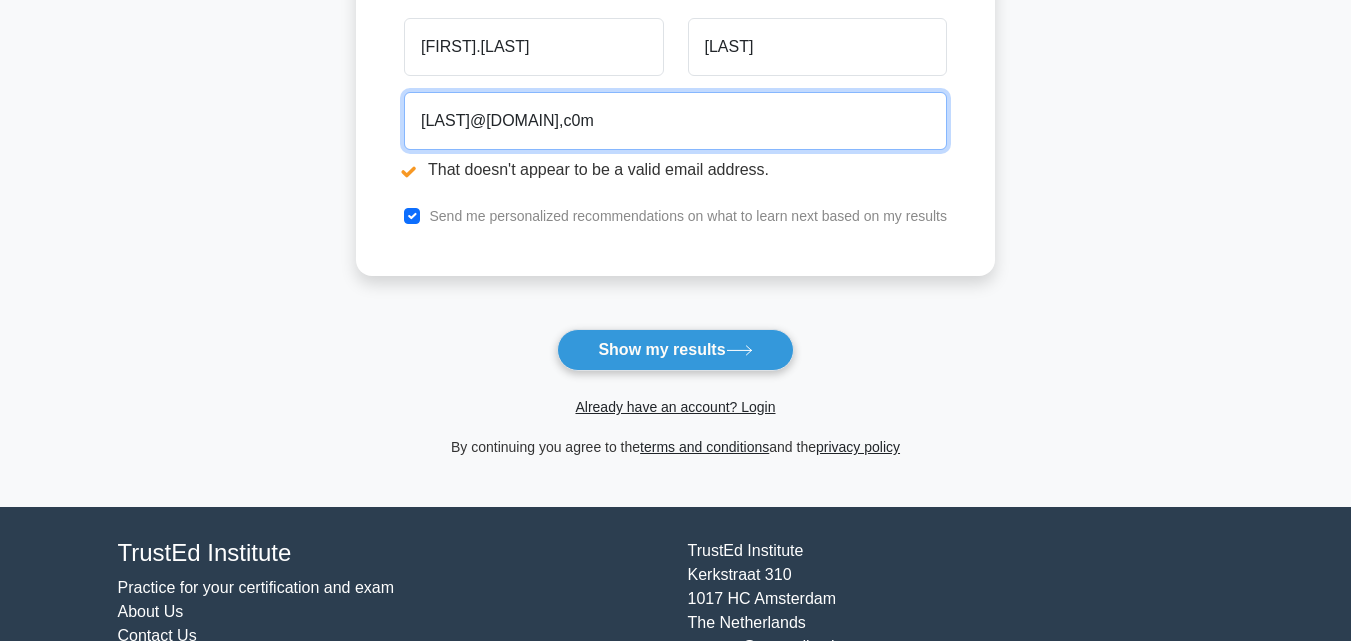 scroll, scrollTop: 477, scrollLeft: 0, axis: vertical 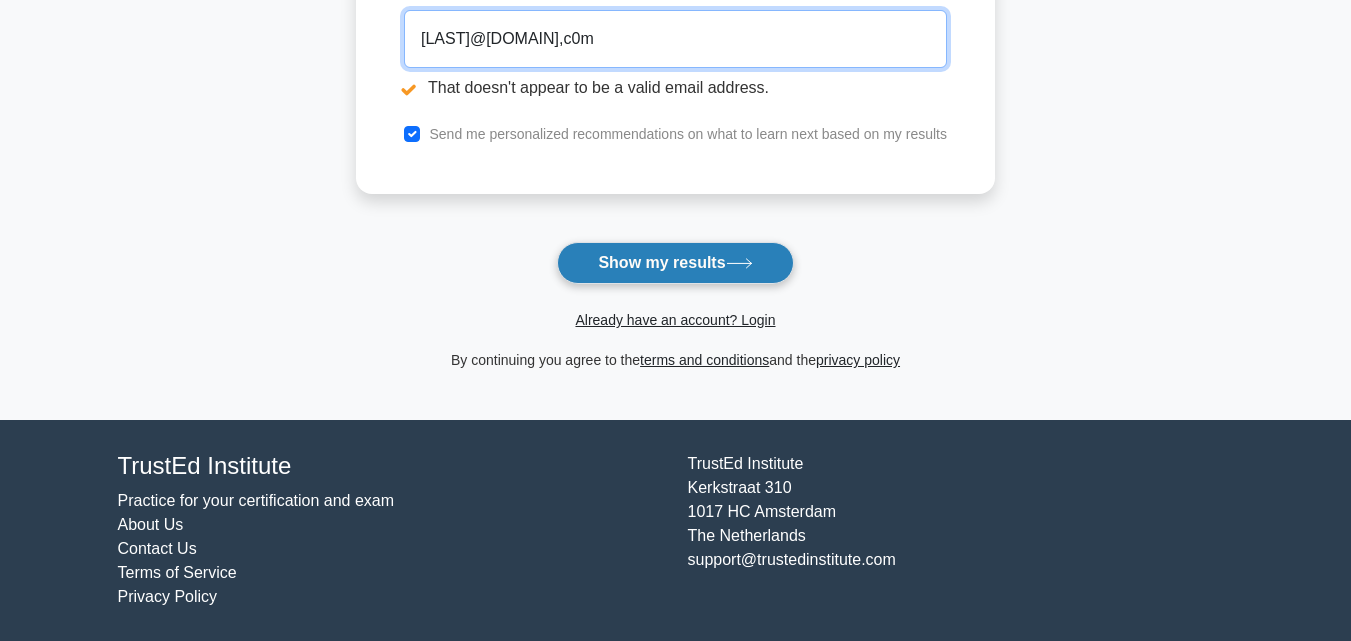 type on "cajeda@g.mail,c0m" 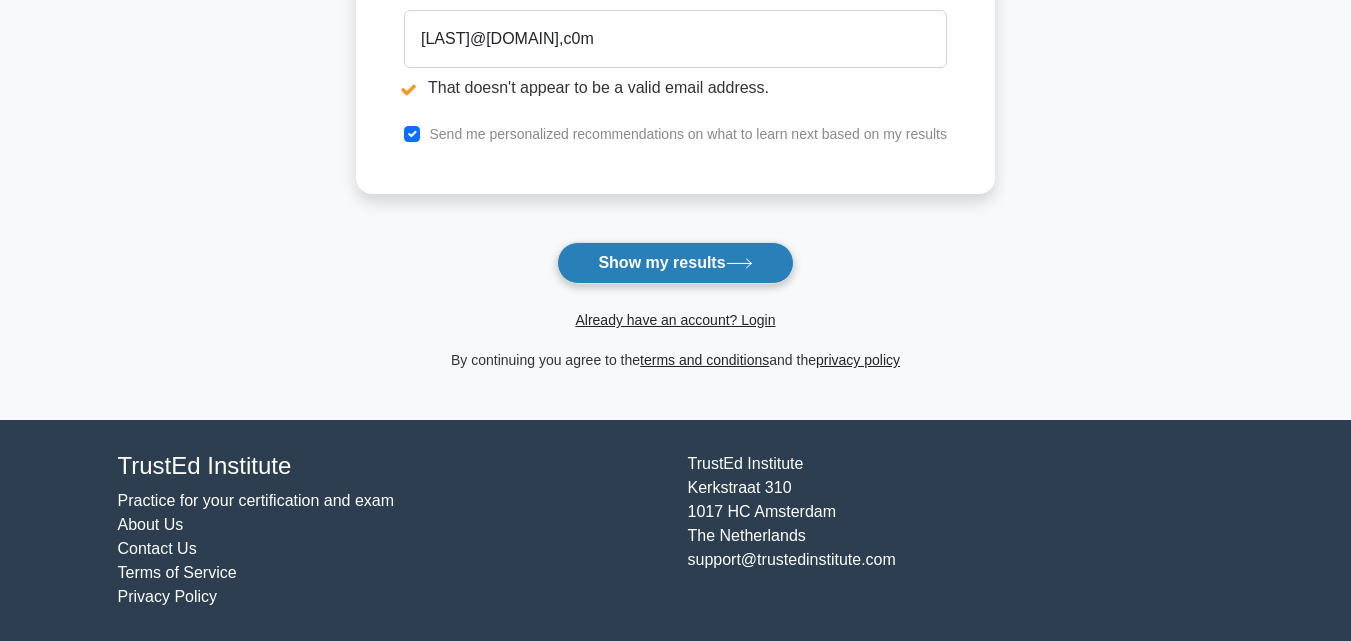 click on "Show my results" at bounding box center [675, 263] 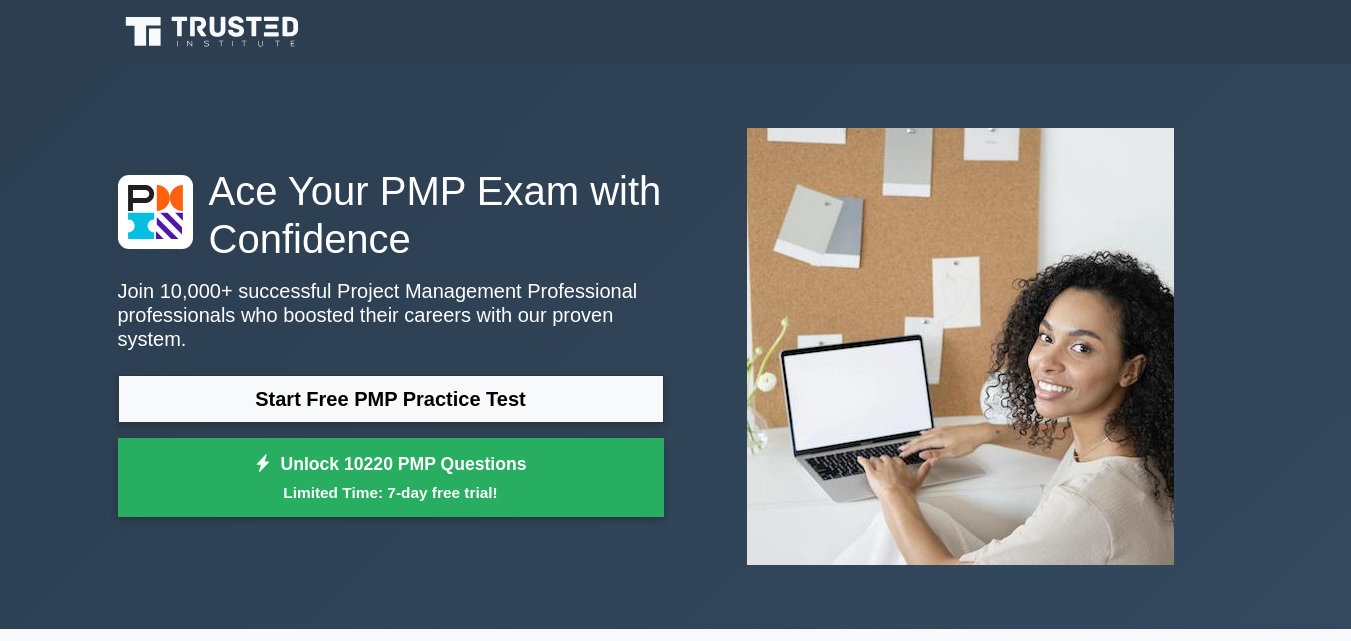 scroll, scrollTop: 0, scrollLeft: 0, axis: both 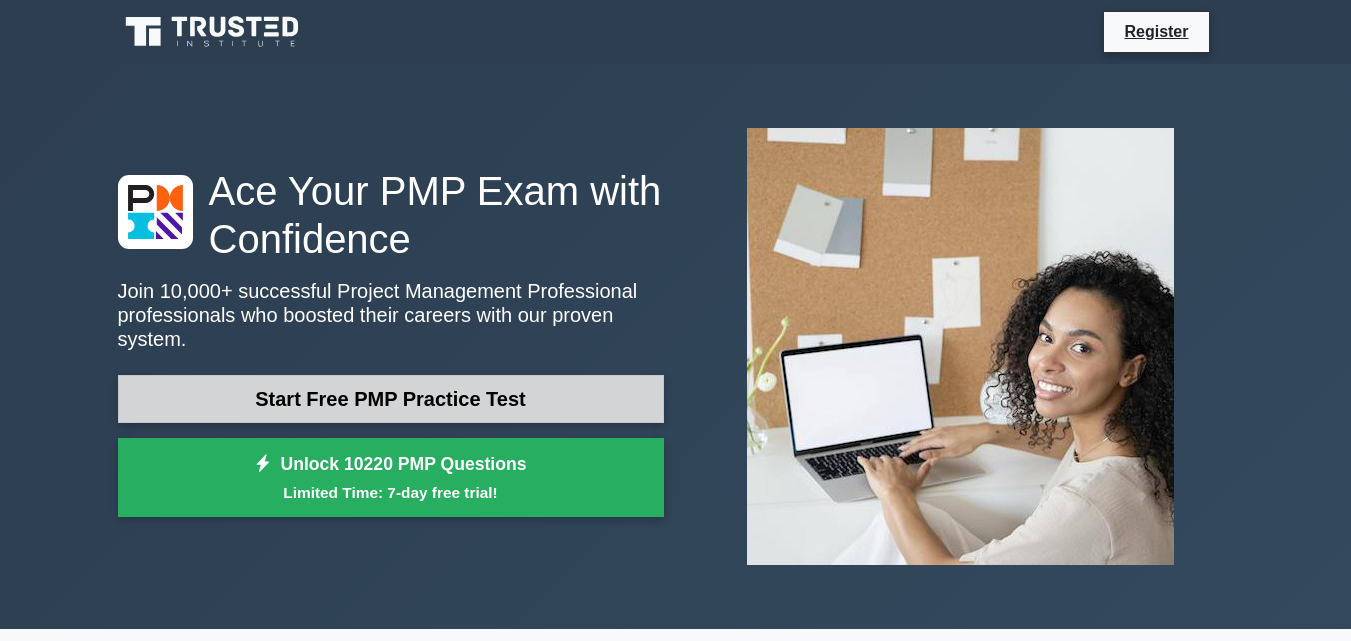 click on "Start Free PMP Practice Test" at bounding box center [391, 399] 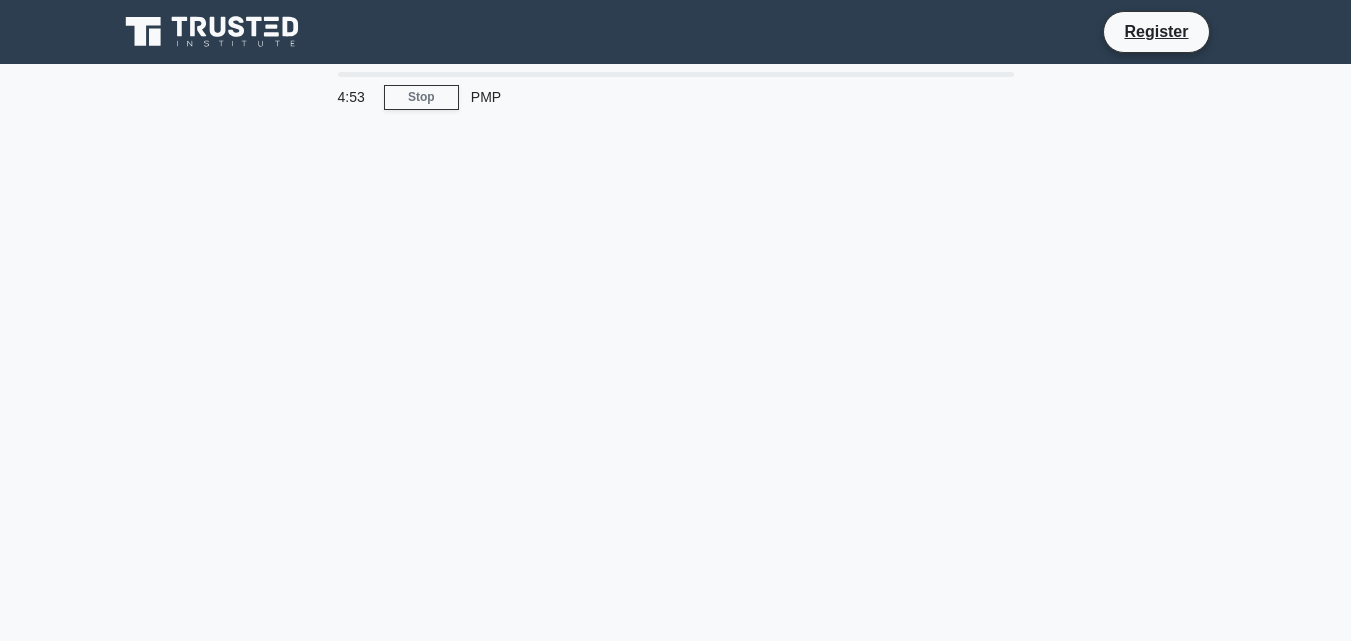 scroll, scrollTop: 0, scrollLeft: 0, axis: both 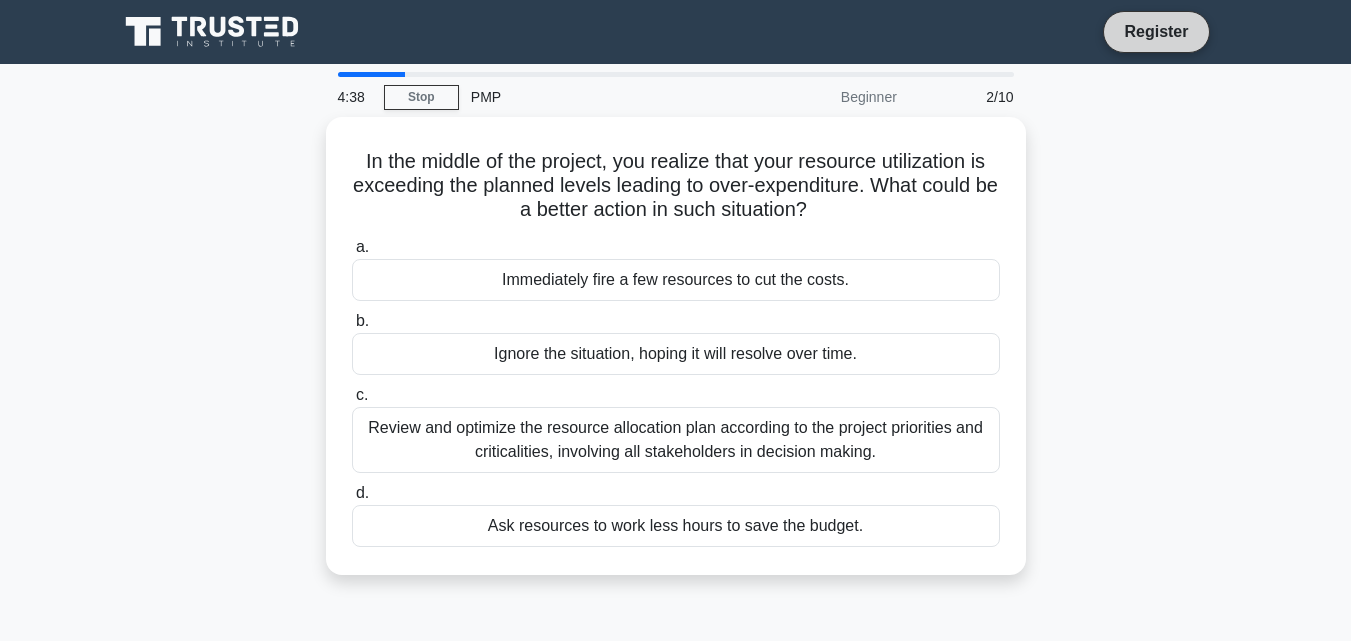 click on "Register" at bounding box center (1156, 31) 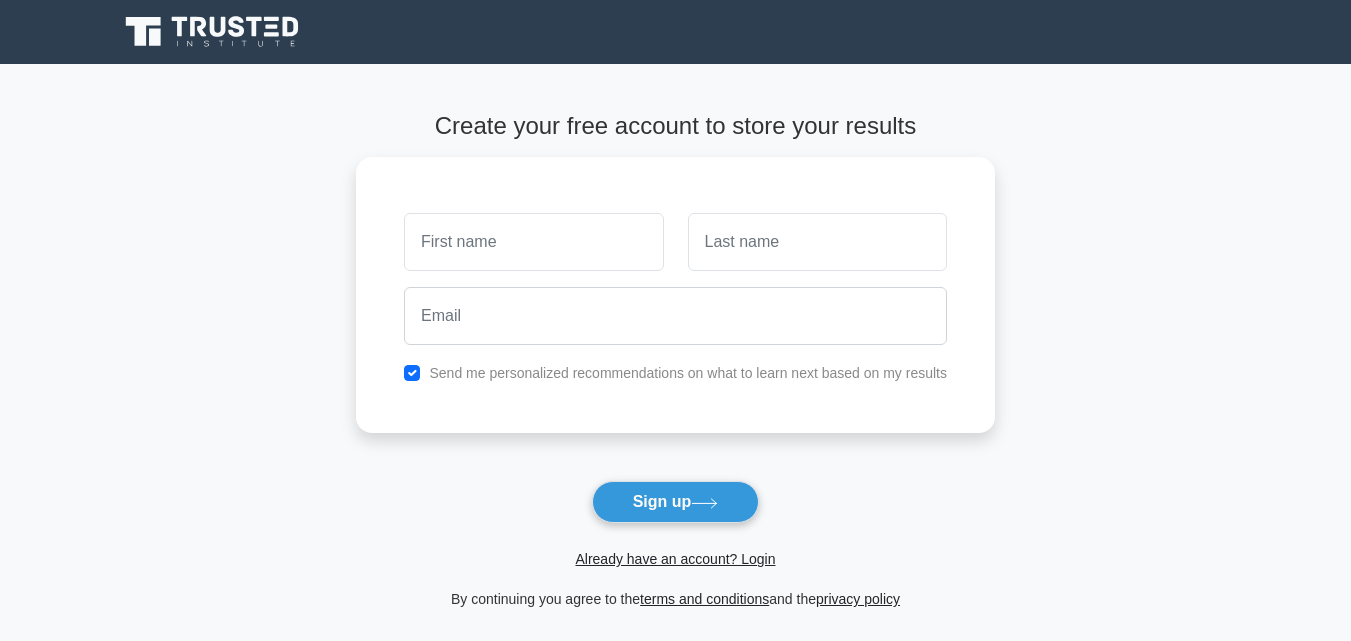 scroll, scrollTop: 0, scrollLeft: 0, axis: both 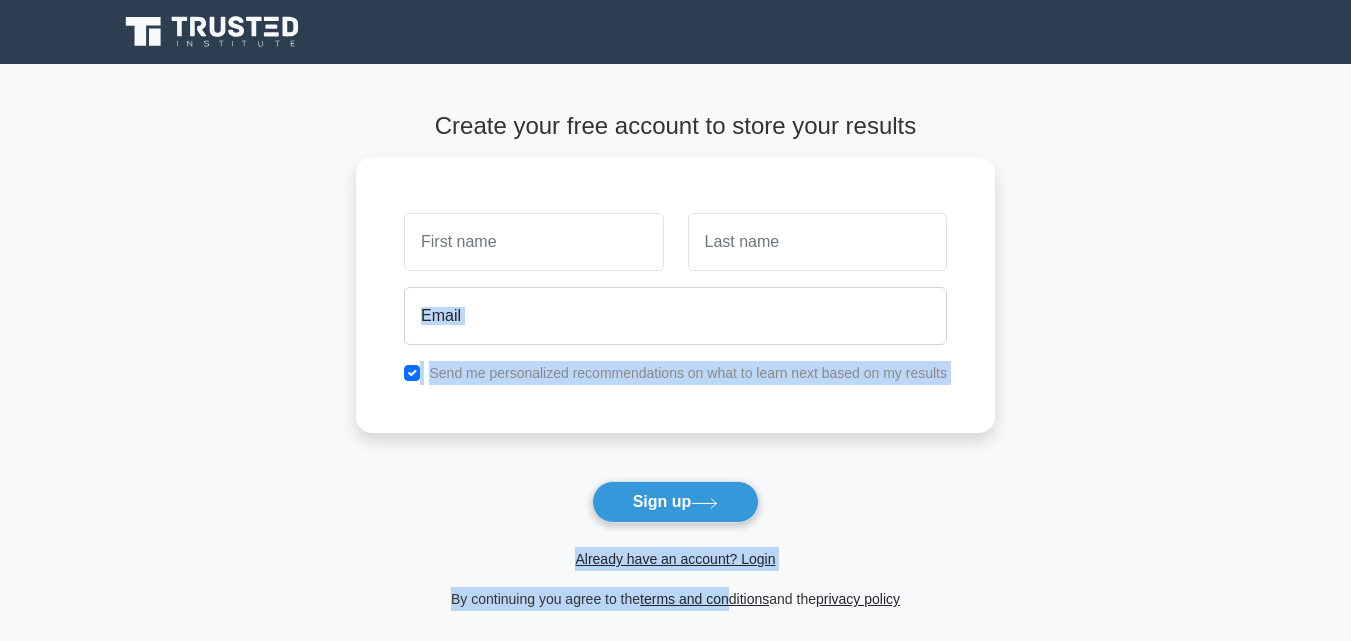 drag, startPoint x: 751, startPoint y: 454, endPoint x: 703, endPoint y: 570, distance: 125.53884 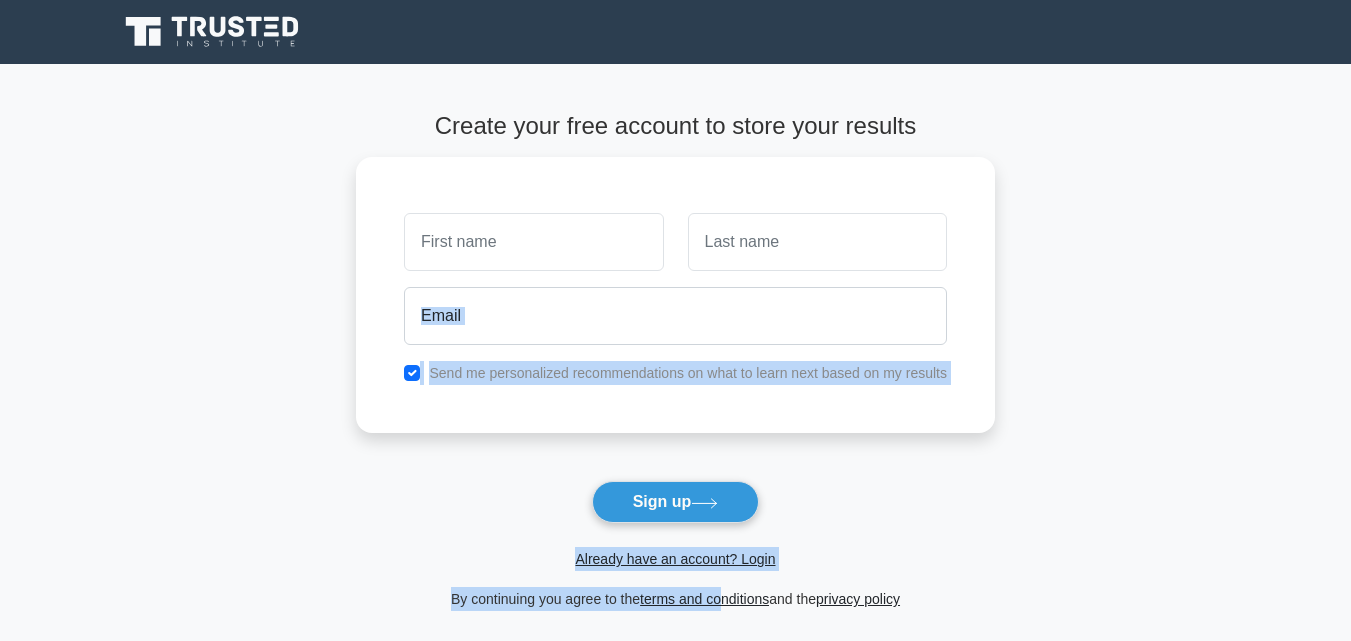 click on "Already have an account? Login" at bounding box center [675, 547] 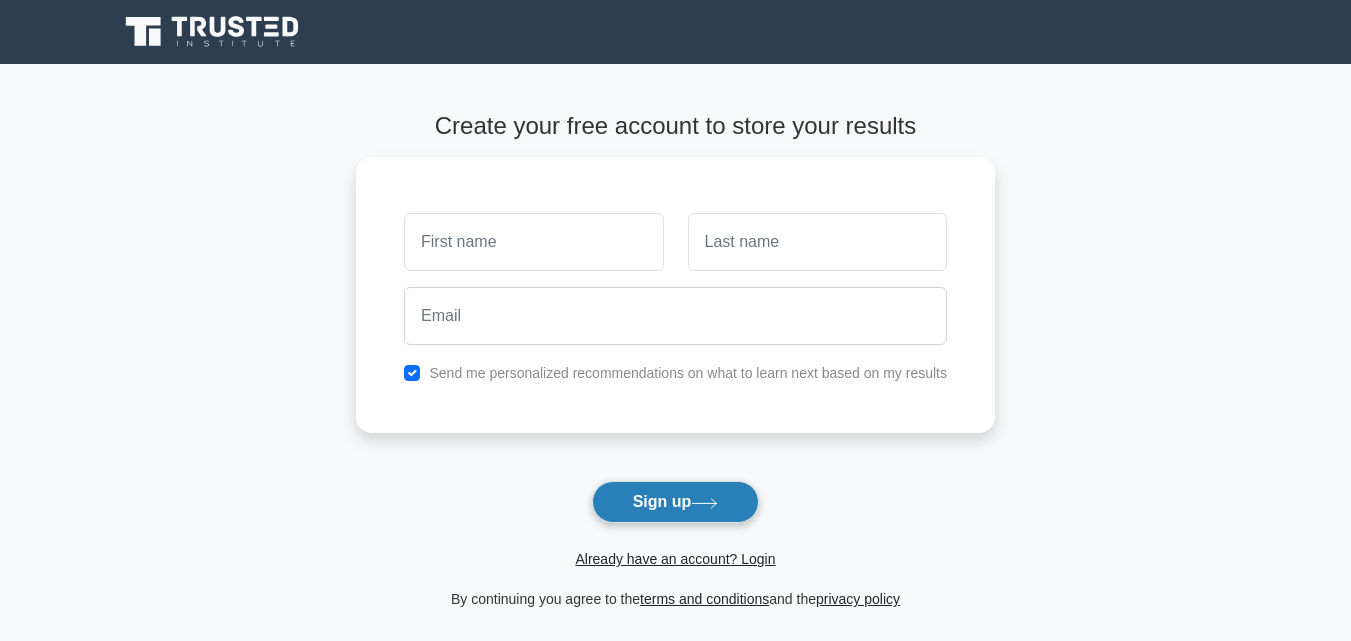 click on "Sign up" at bounding box center (676, 502) 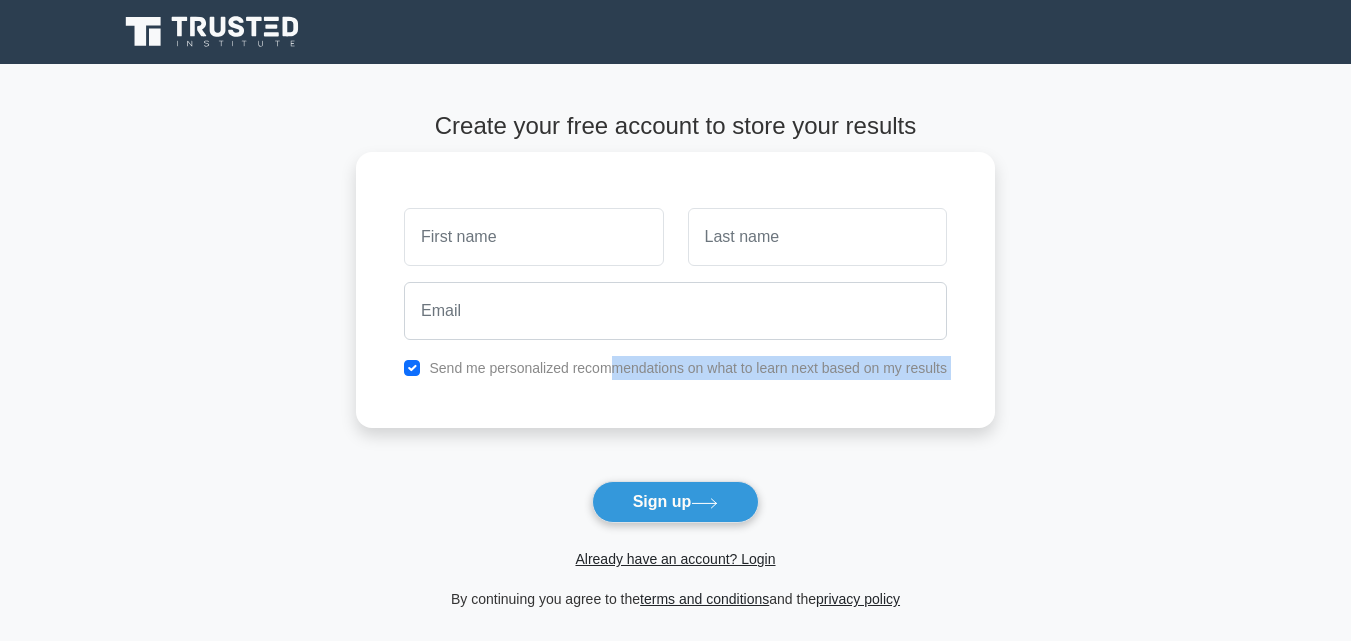 drag, startPoint x: 687, startPoint y: 445, endPoint x: 598, endPoint y: 386, distance: 106.78015 